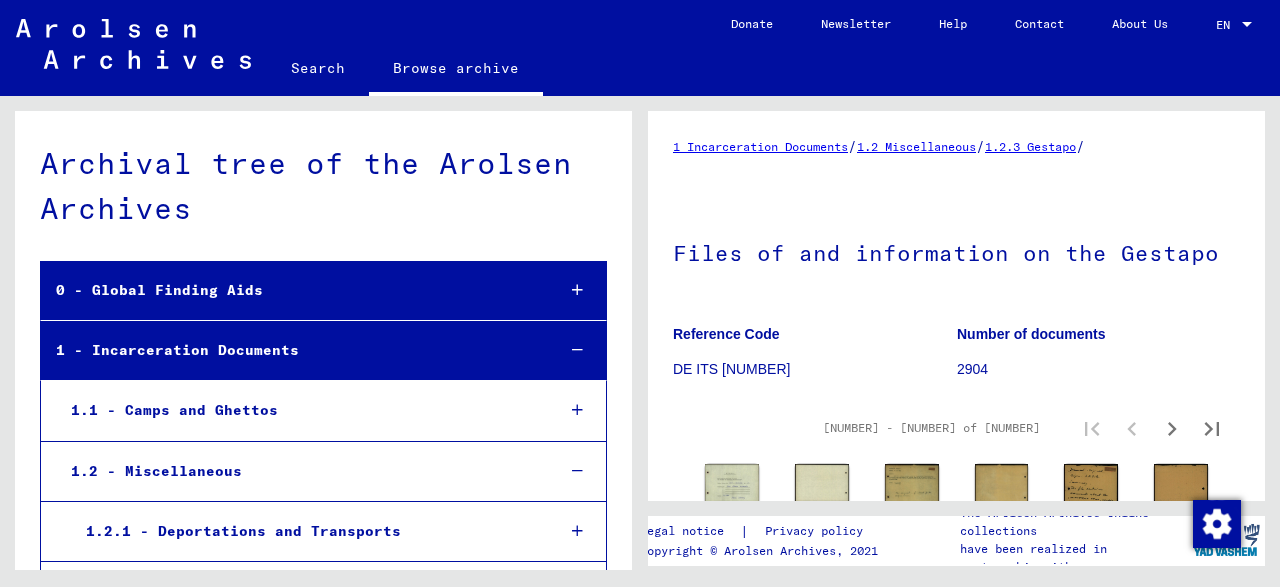 scroll, scrollTop: 0, scrollLeft: 0, axis: both 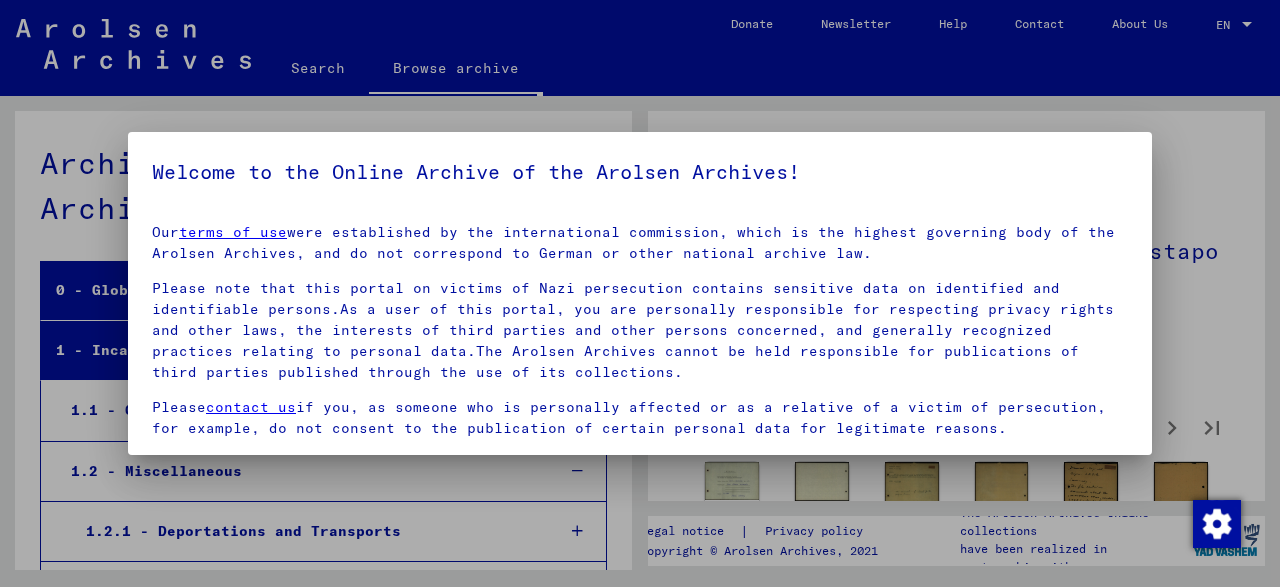 click at bounding box center (640, 293) 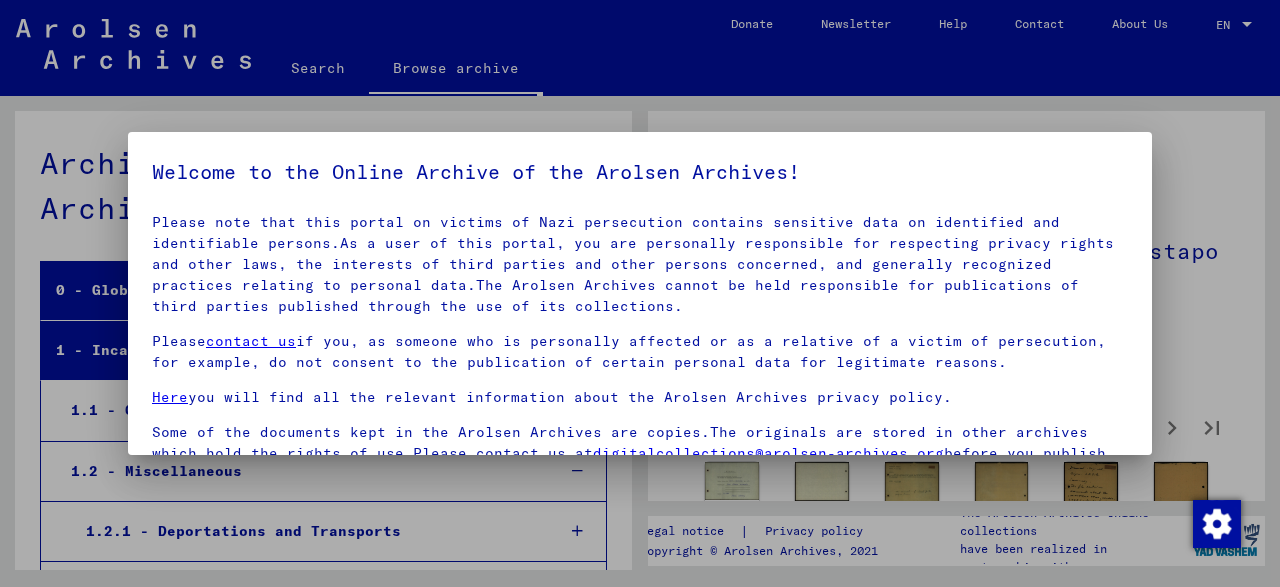 scroll, scrollTop: 95, scrollLeft: 0, axis: vertical 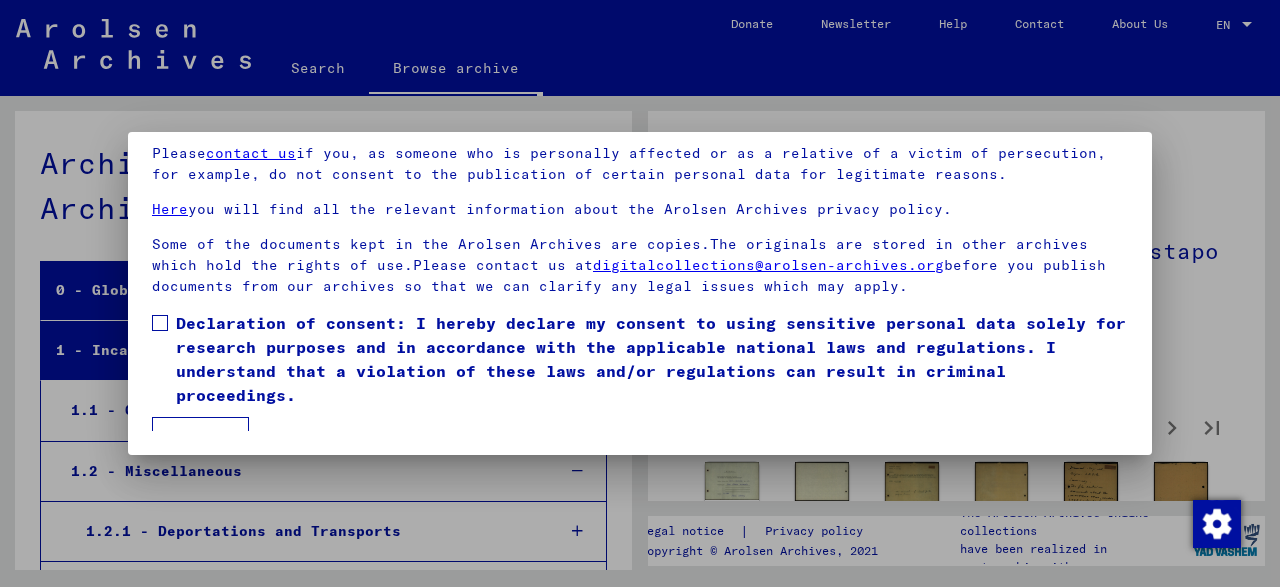 click on "I agree" at bounding box center (200, 436) 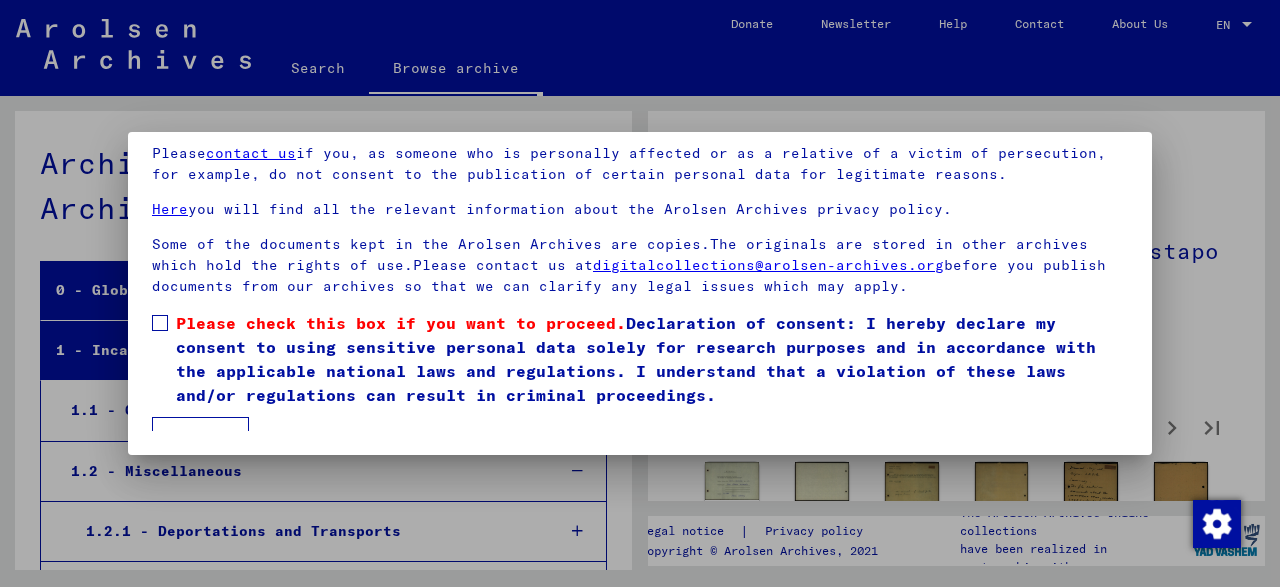 click on "Our terms of use were established by the international commission, which is the highest governing body of the Arolsen Archives, and do not correspond to German or other national archive law. Please note that this portal on victims of Nazi persecution contains sensitive data on identified and identifiable persons.As a user of this portal, you are personally responsible for respecting privacy rights and other laws, the interests of third parties and other persons concerned, and generally recognized practices relating to personal data.The Arolsen Archives cannot be held responsible for publications of third parties published through the use of its collections. Please contact us if you, as someone who is personally affected or as a relative of a victim of persecution, for example, do not consent to the publication of certain personal data for legitimate reasons. Here you will find all the relevant information about the Arolsen Archives privacy policy. digitalcollections@[EMAIL] I agree" at bounding box center (640, 240) 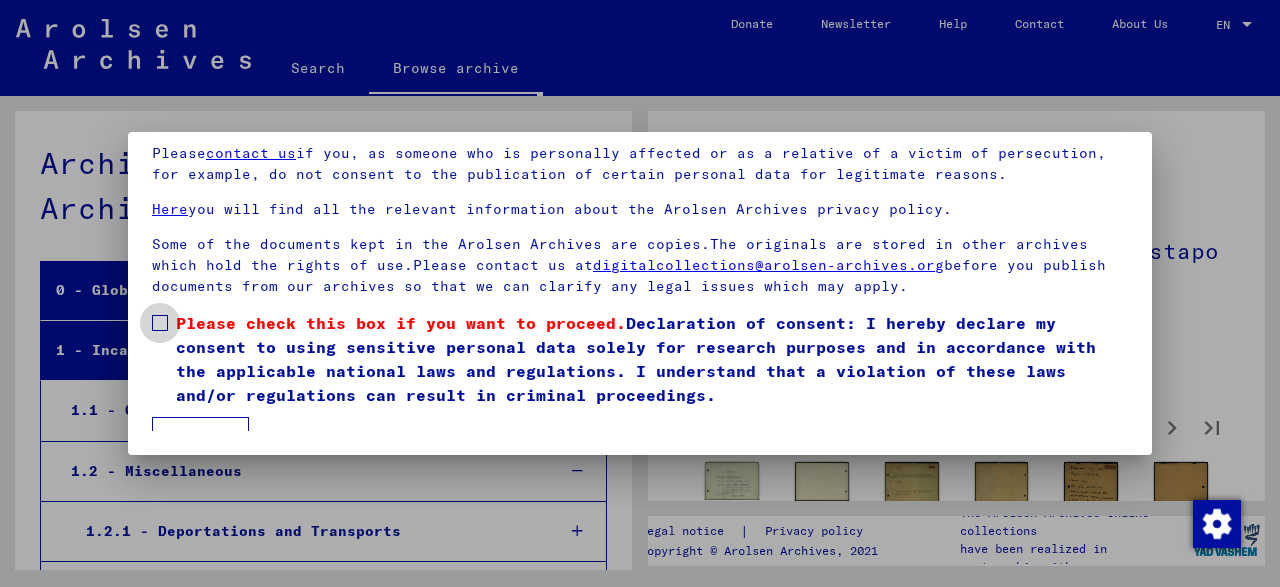 click at bounding box center [160, 323] 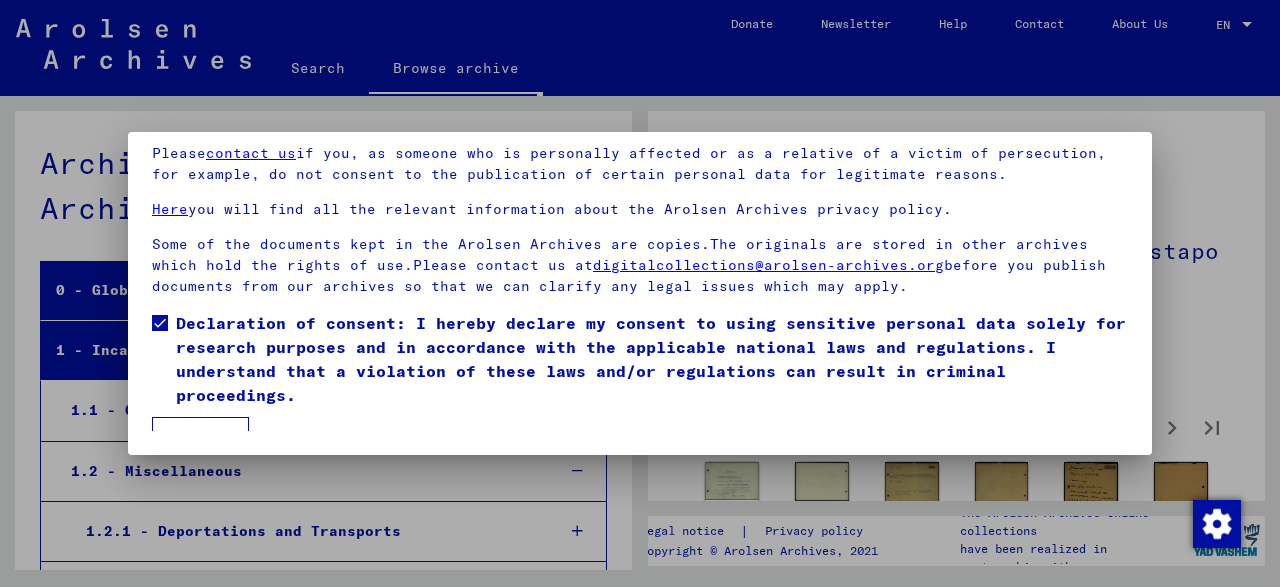 click on "I agree" at bounding box center [200, 436] 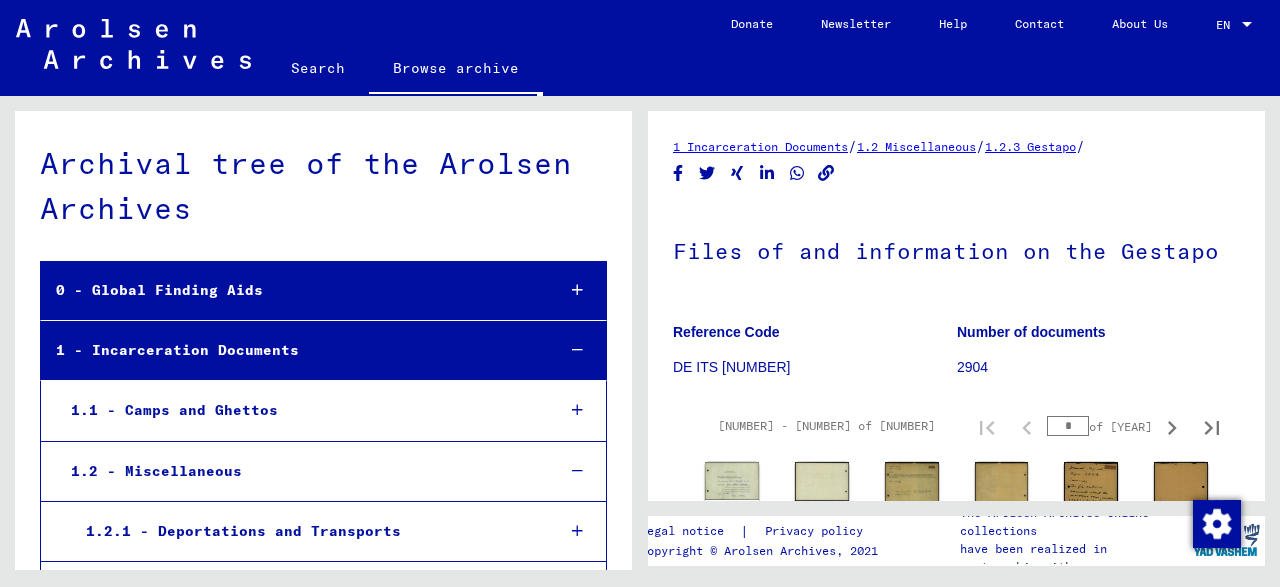 scroll, scrollTop: 104, scrollLeft: 0, axis: vertical 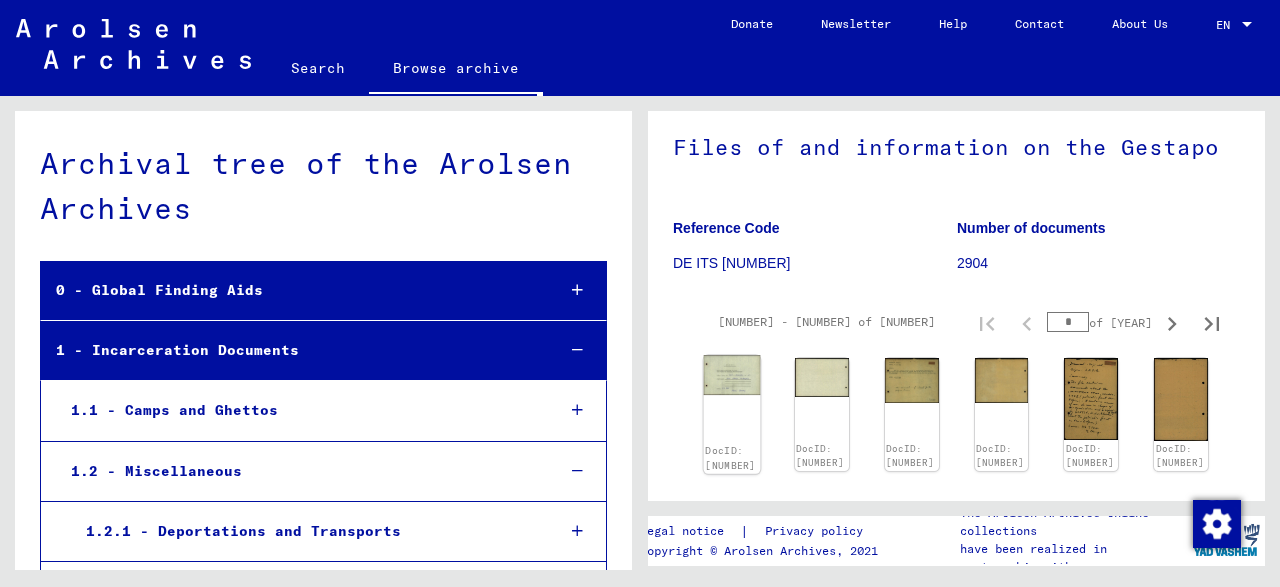 click on "DocID: [NUMBER]" 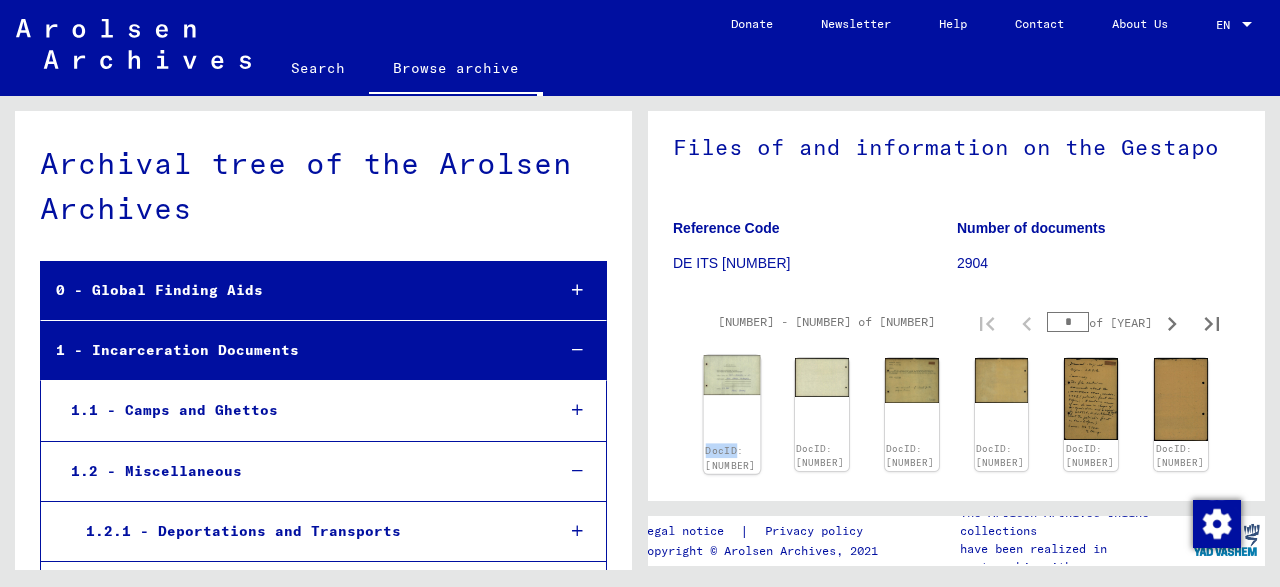 click on "DocID: [NUMBER]" 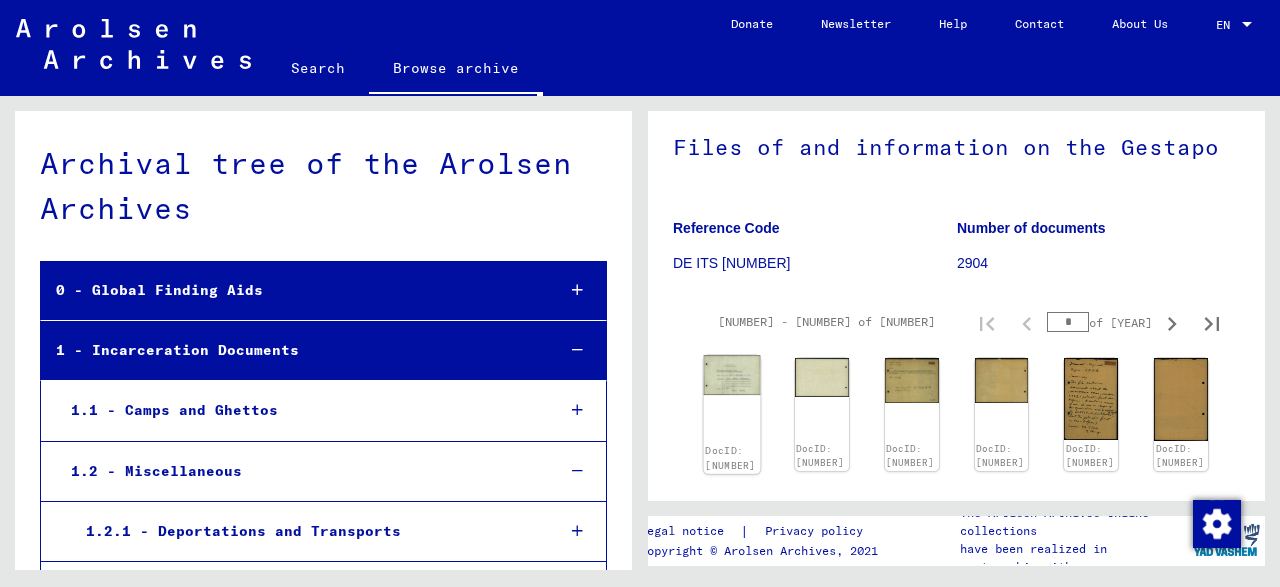 click on "DocID: [NUMBER]" 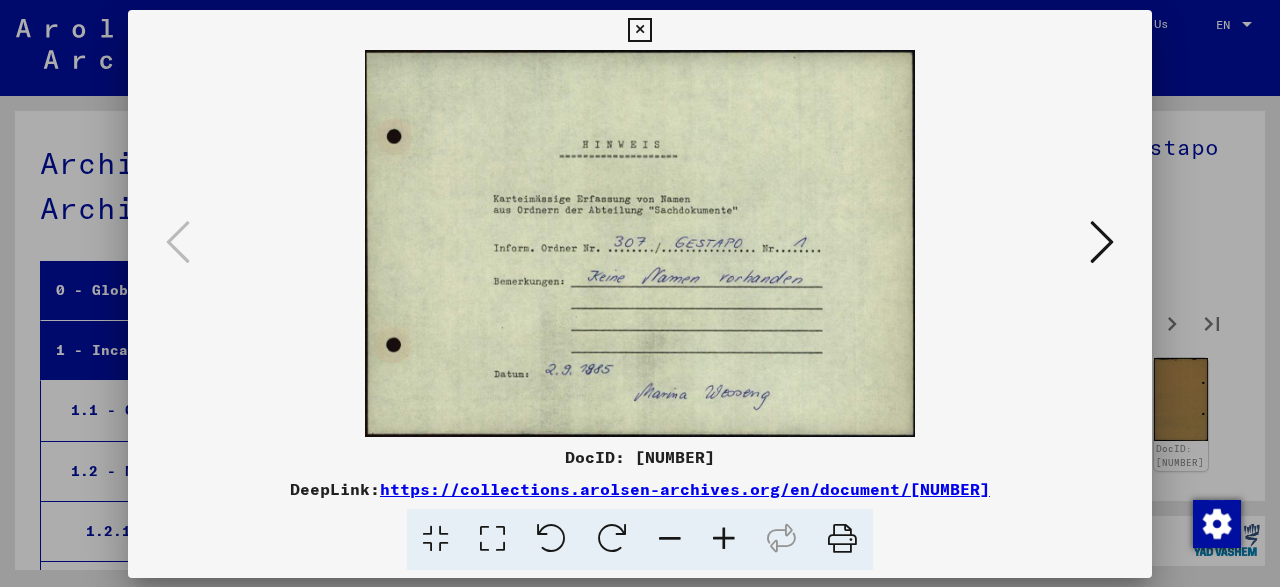 click at bounding box center (640, 243) 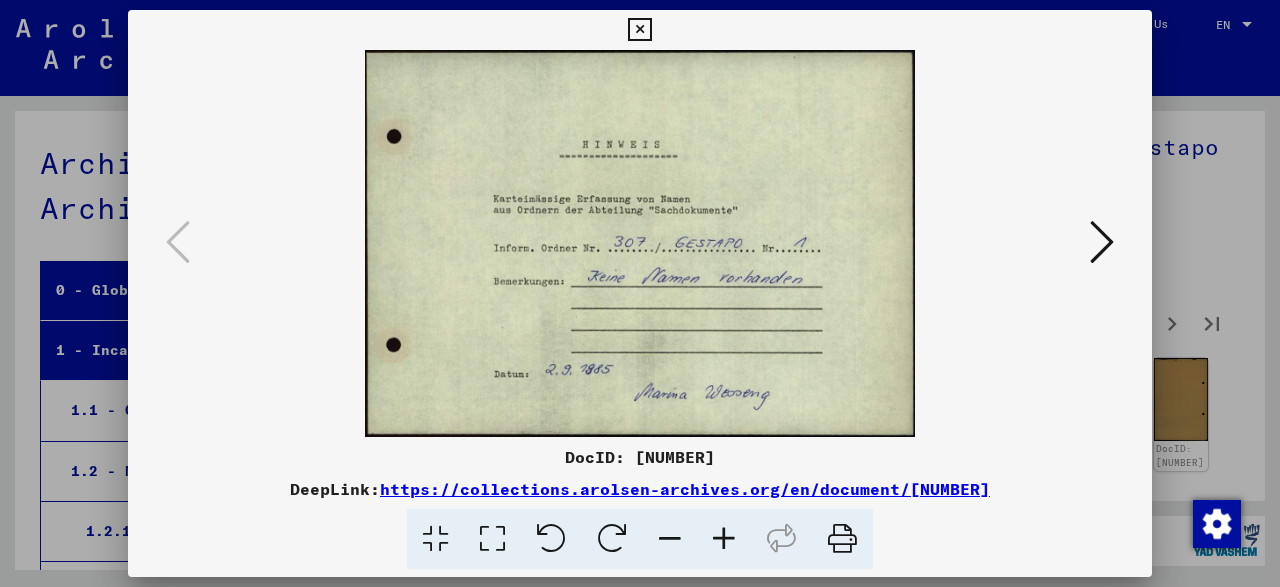 click at bounding box center [640, 243] 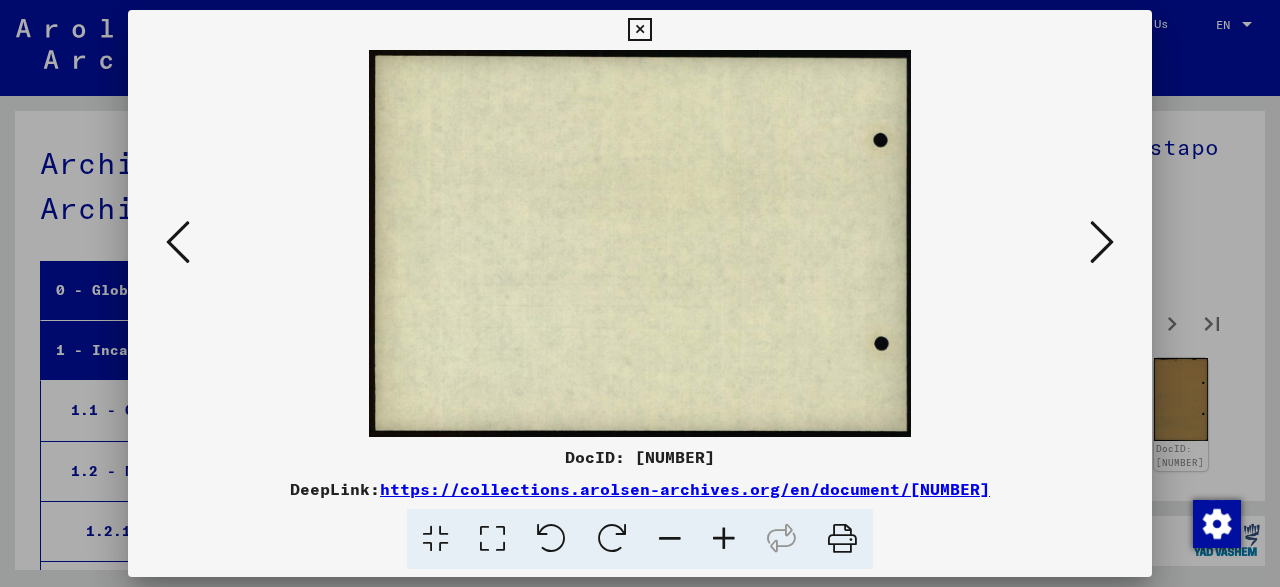 click at bounding box center [1102, 242] 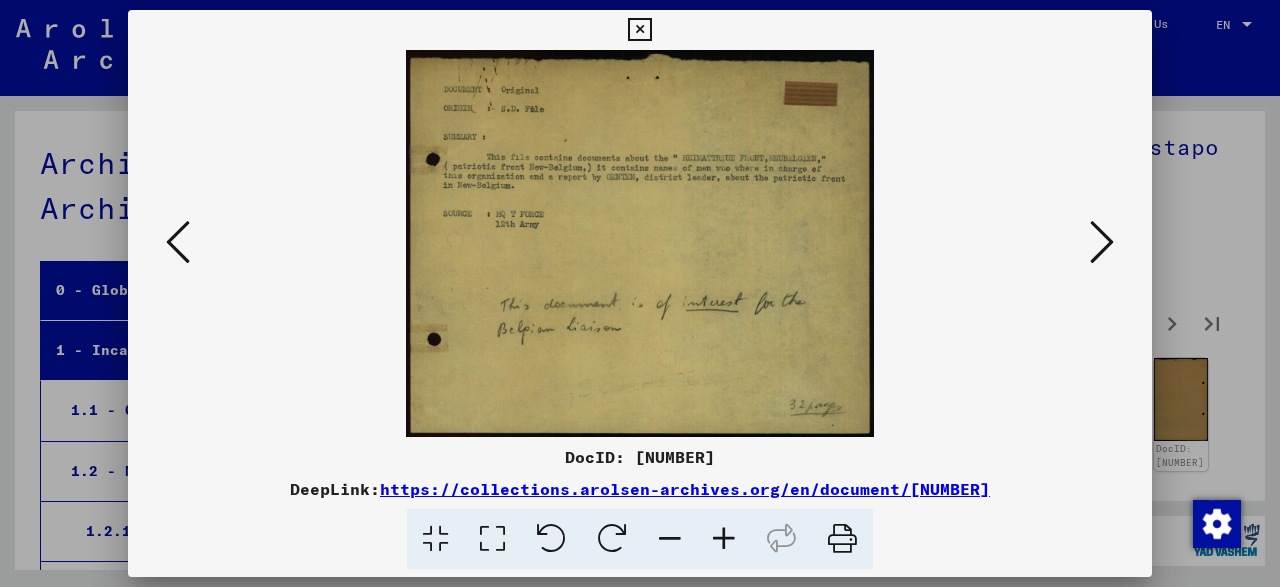 click at bounding box center (1102, 242) 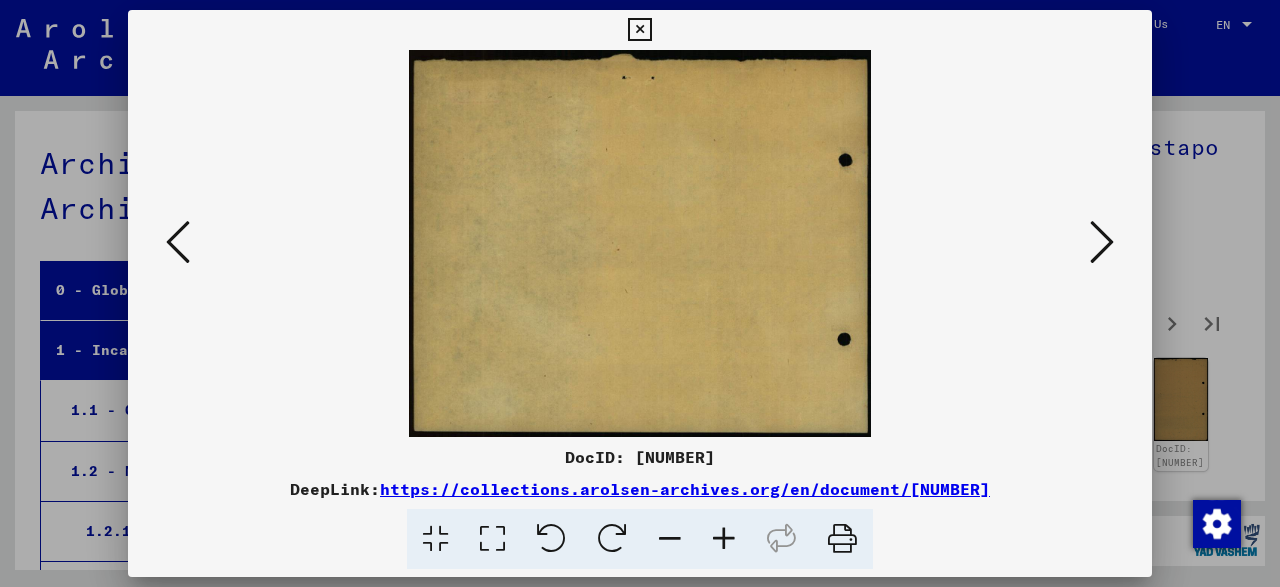 click at bounding box center [1102, 242] 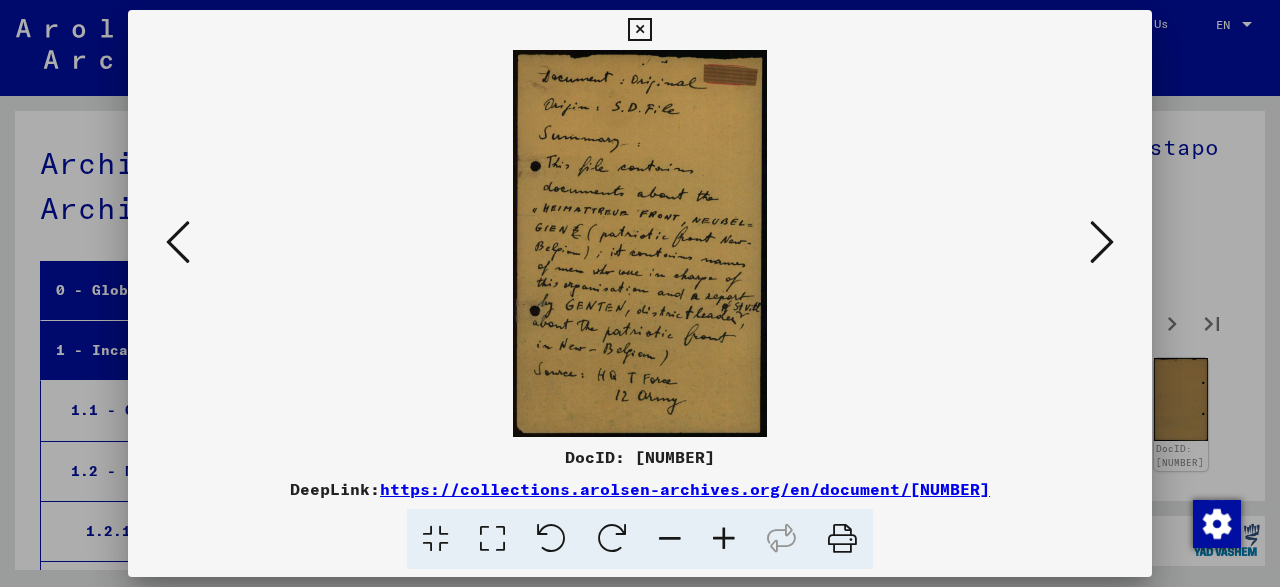 click at bounding box center [1102, 242] 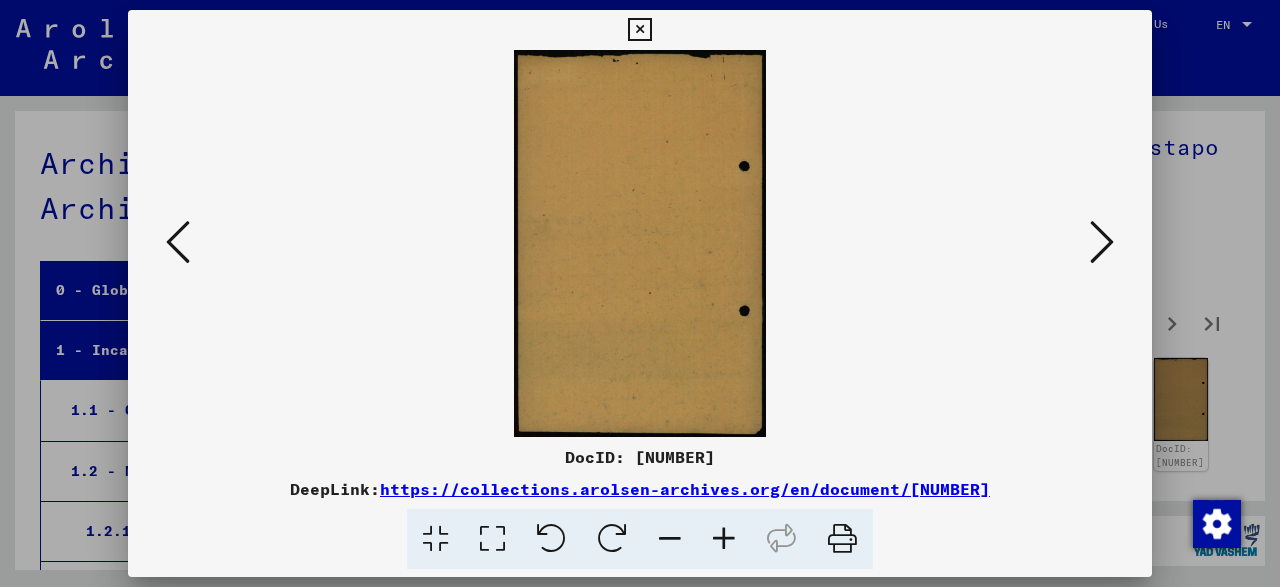 click at bounding box center [1102, 242] 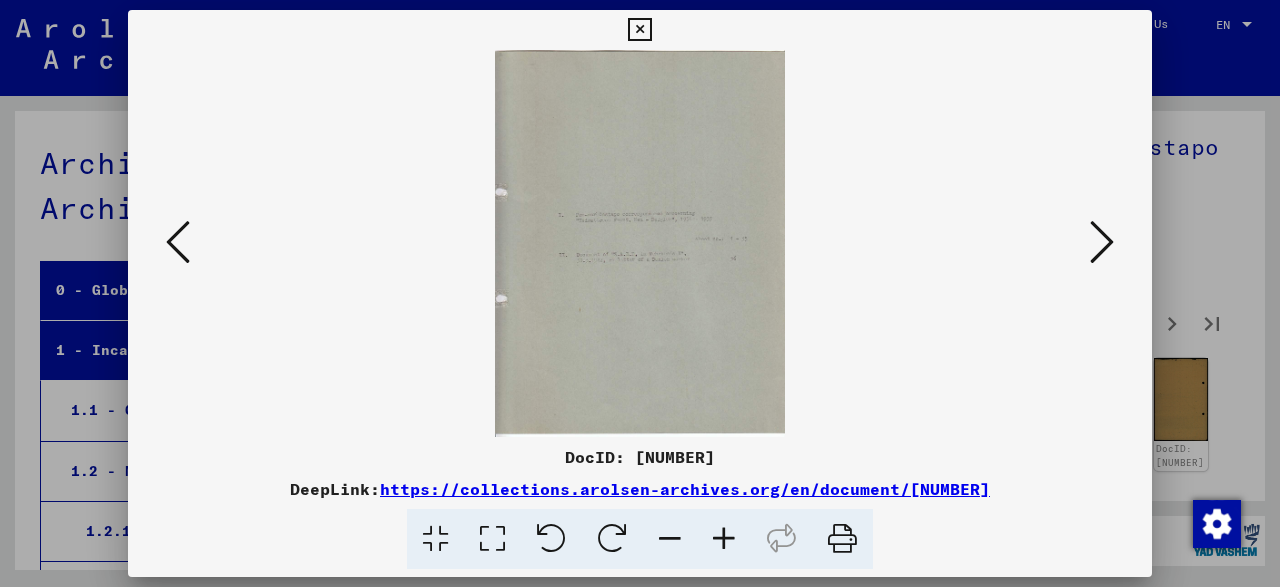 click at bounding box center [1102, 242] 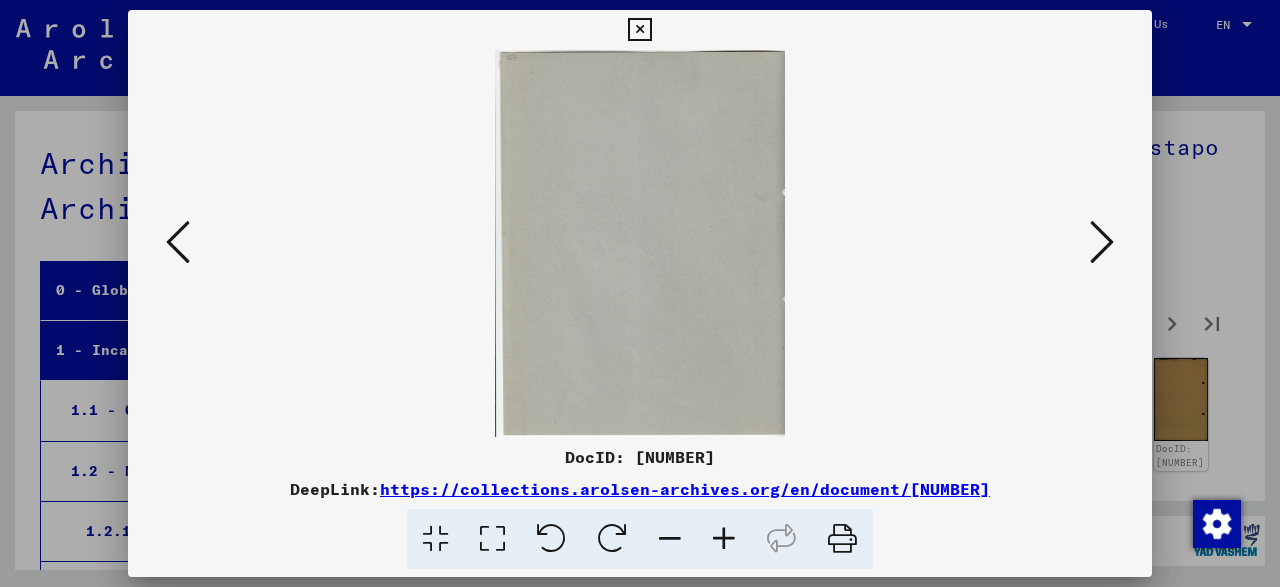 click at bounding box center [1102, 242] 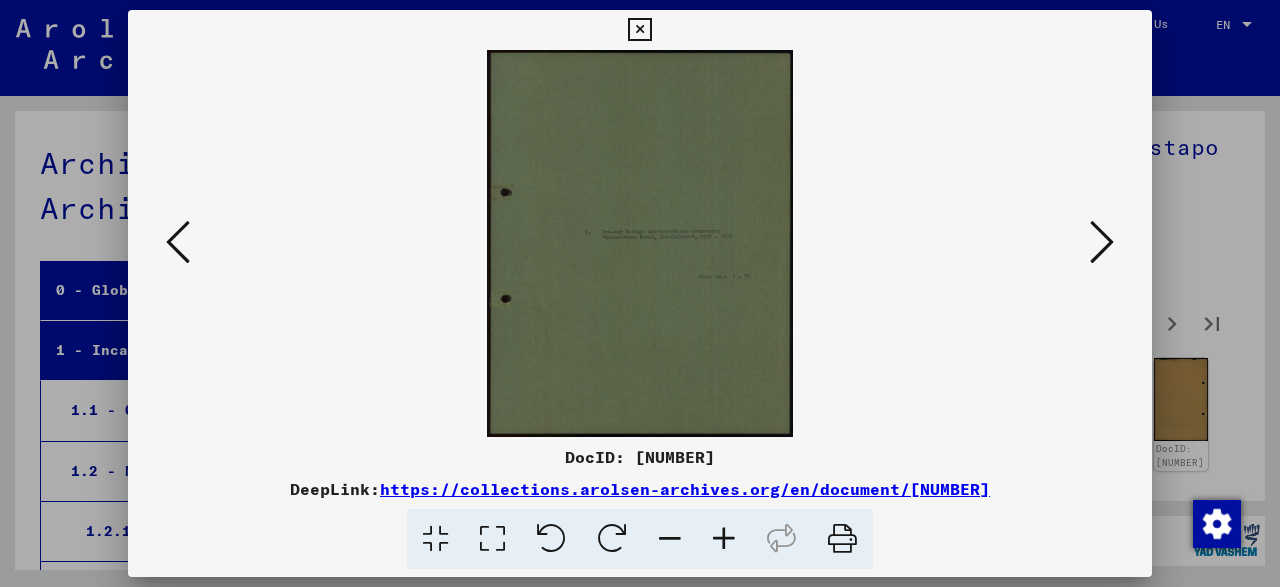 click at bounding box center (1102, 242) 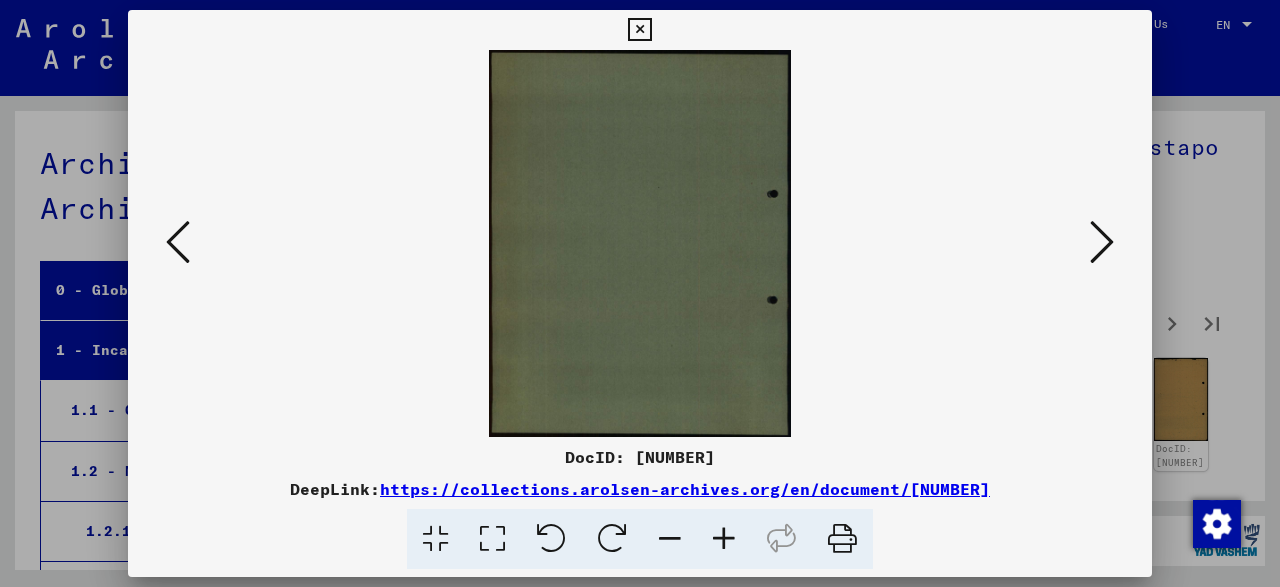 click at bounding box center [1102, 242] 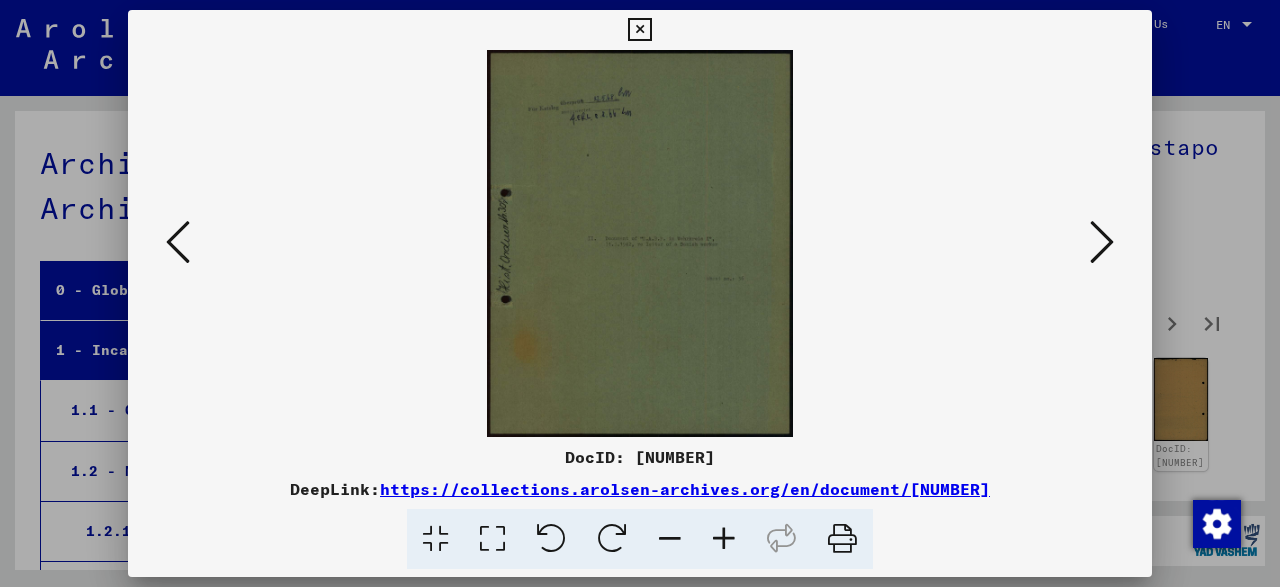 click at bounding box center [1102, 242] 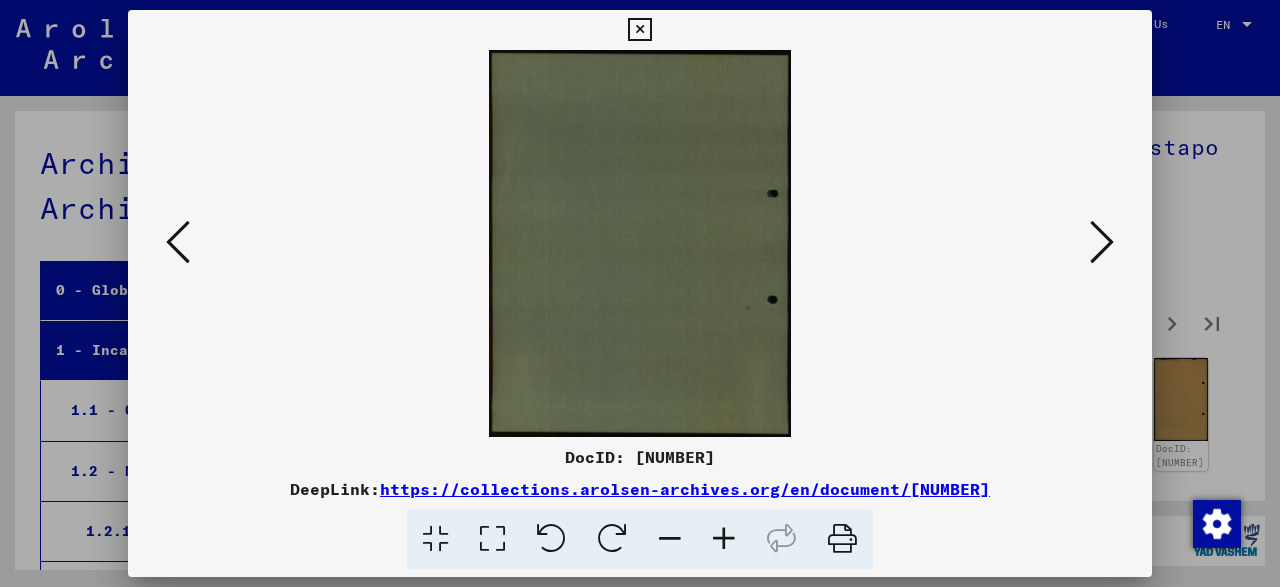 click at bounding box center [1102, 242] 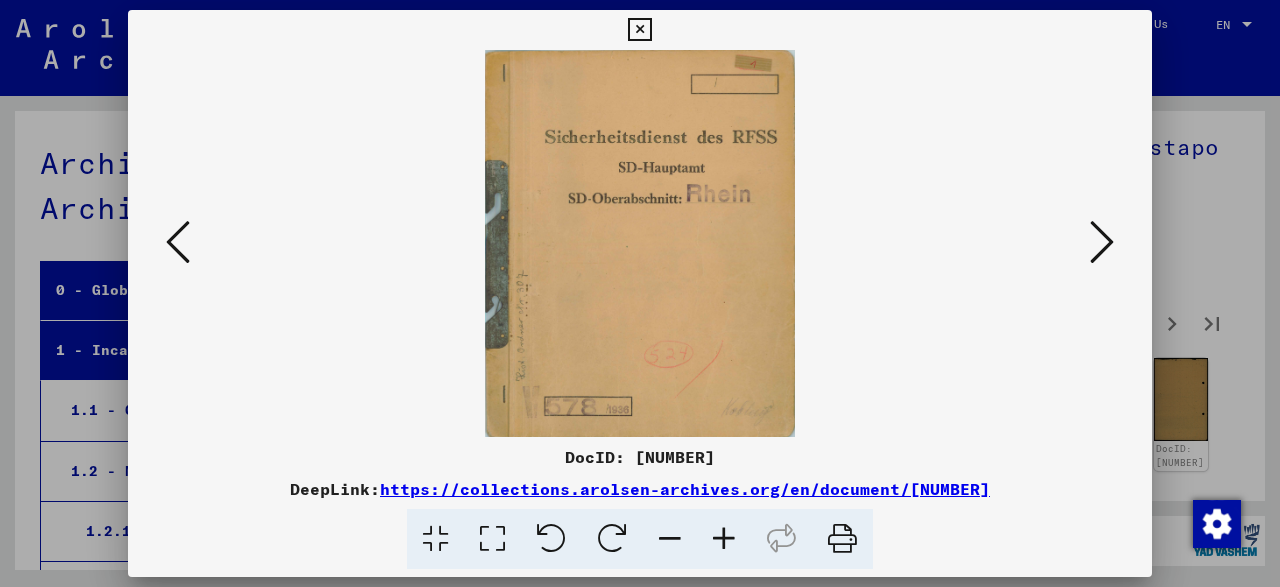 click at bounding box center [1102, 242] 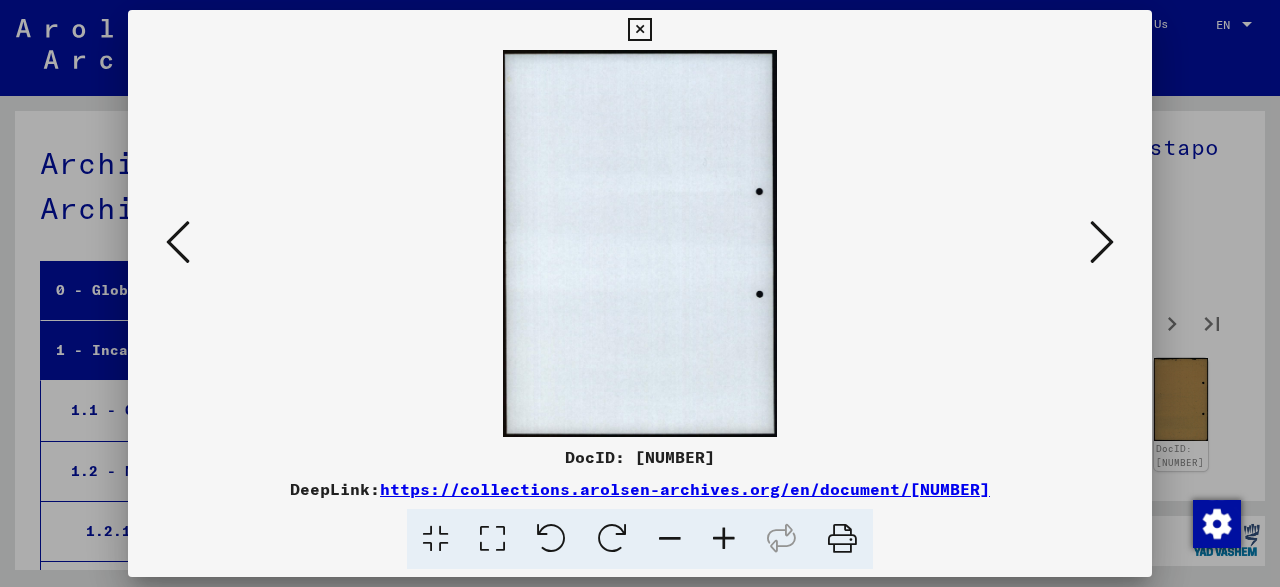 click at bounding box center [1102, 242] 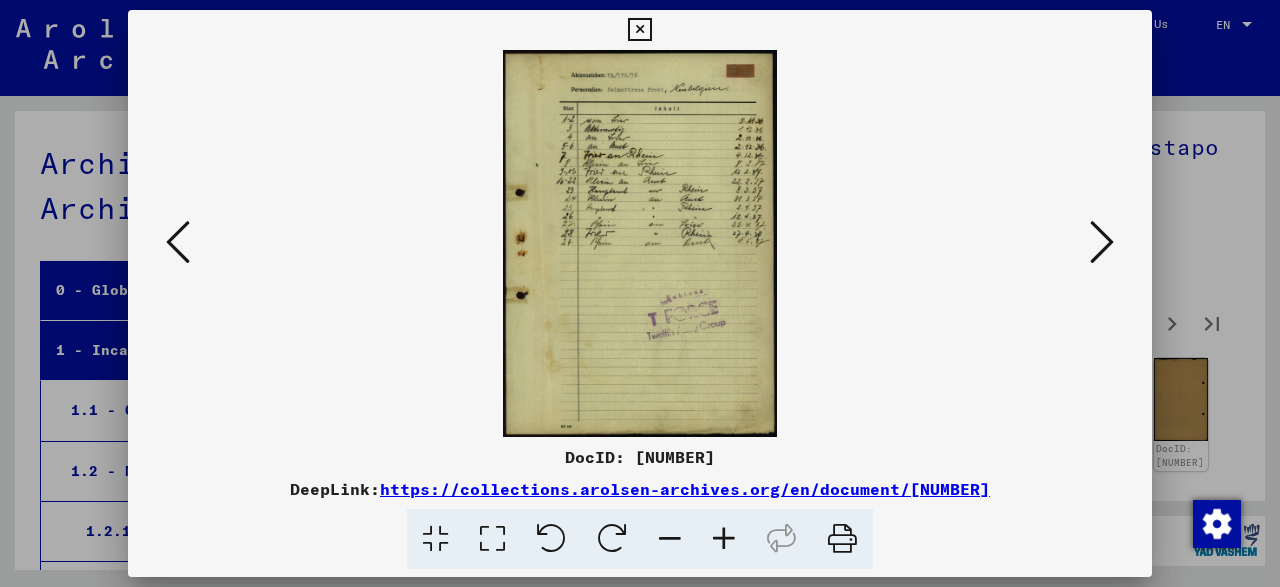 click at bounding box center [1102, 242] 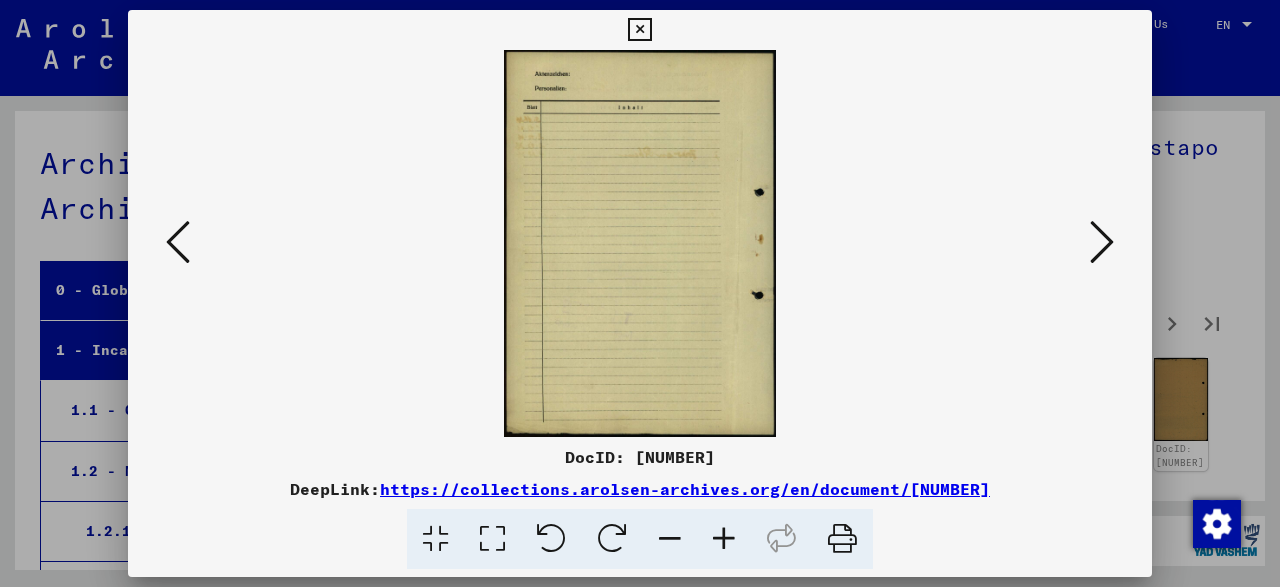 click at bounding box center [1102, 242] 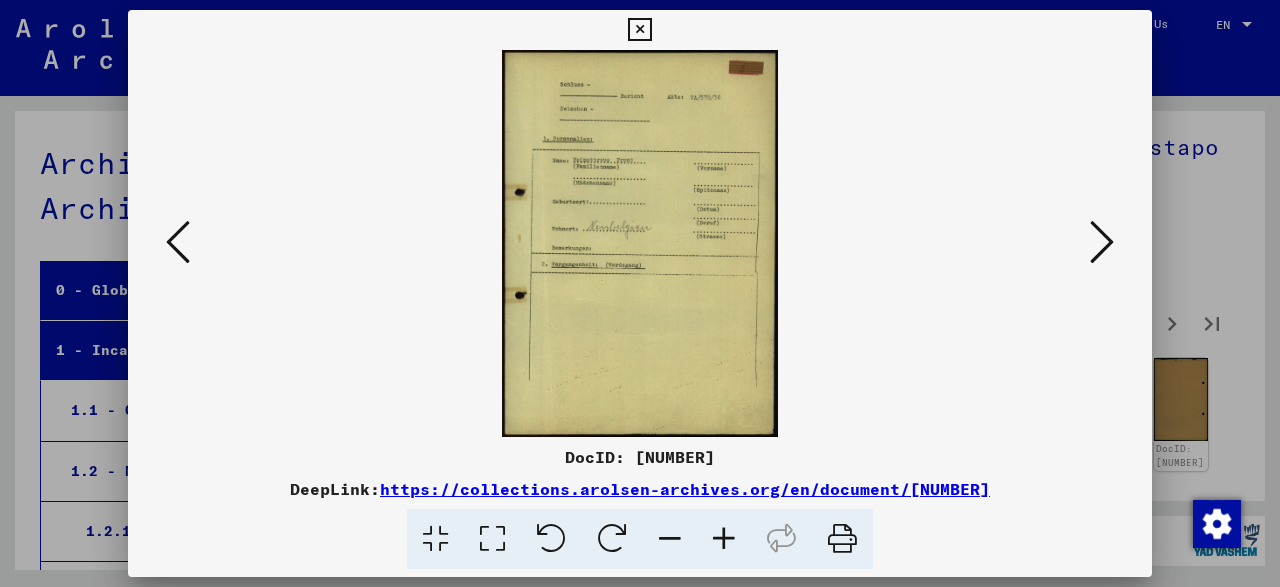 click at bounding box center (1102, 242) 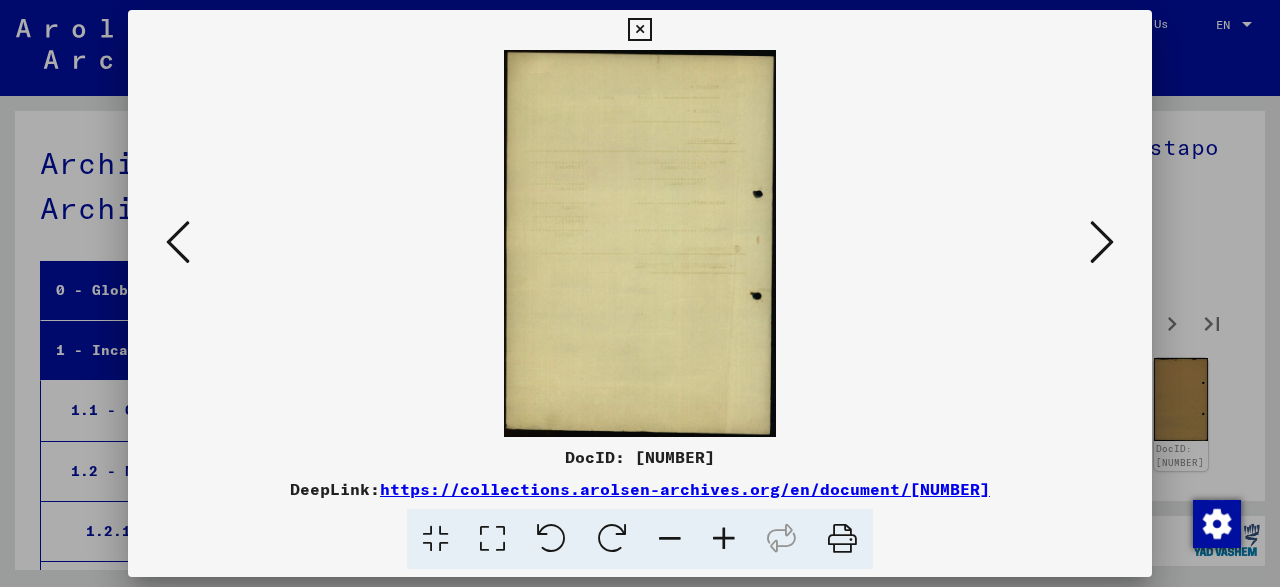 click at bounding box center [1102, 242] 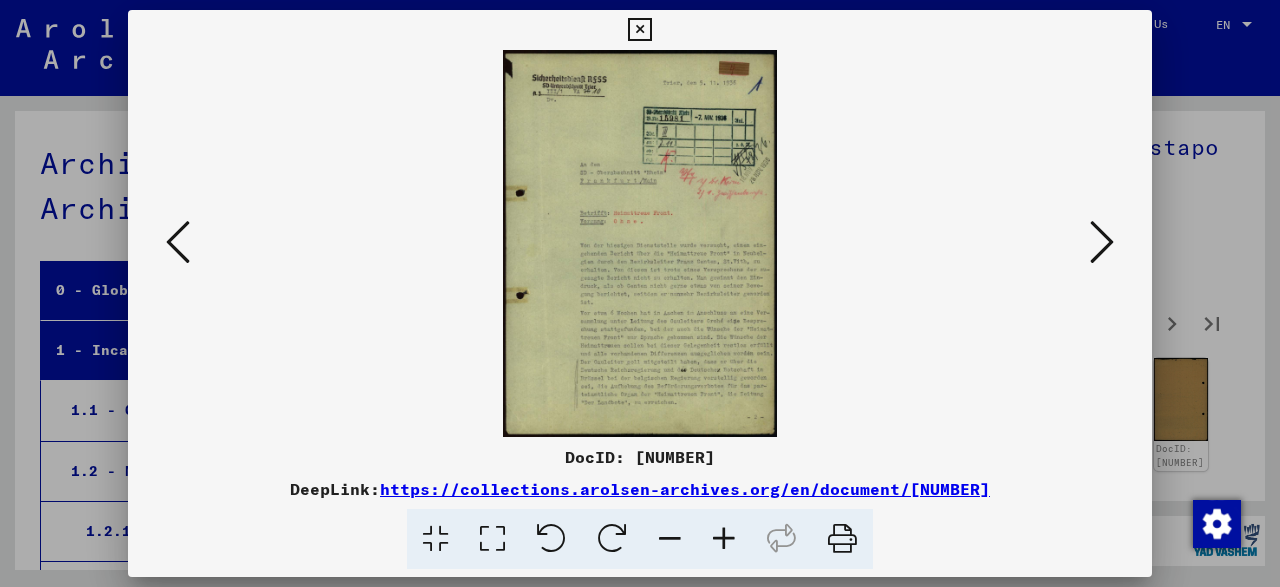 click at bounding box center [640, 243] 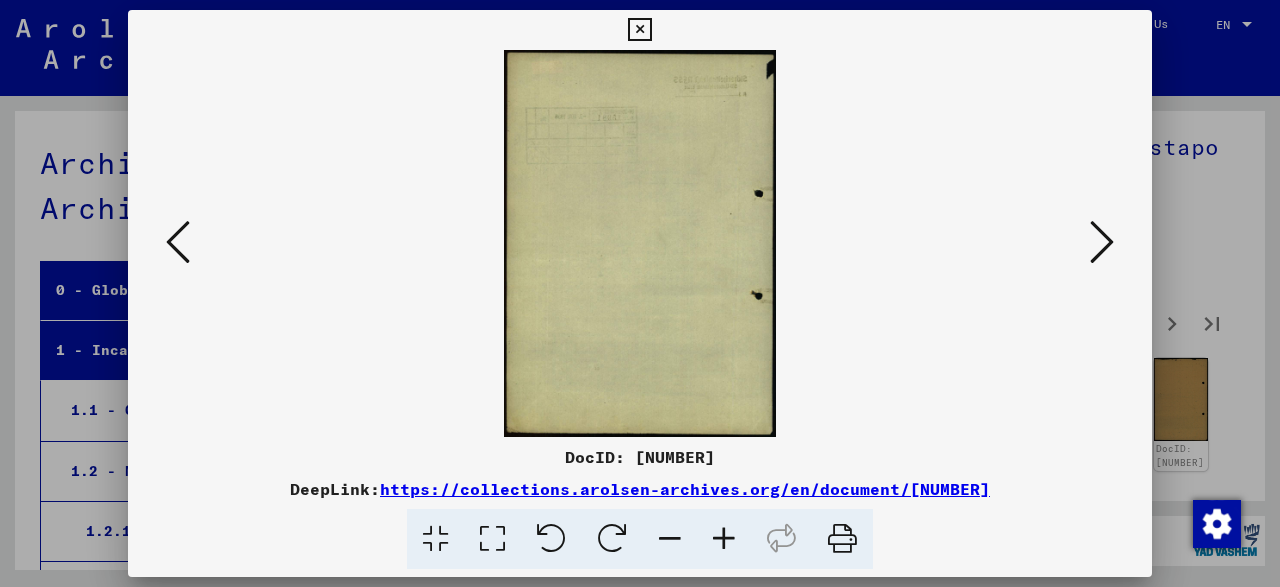 click at bounding box center (1102, 242) 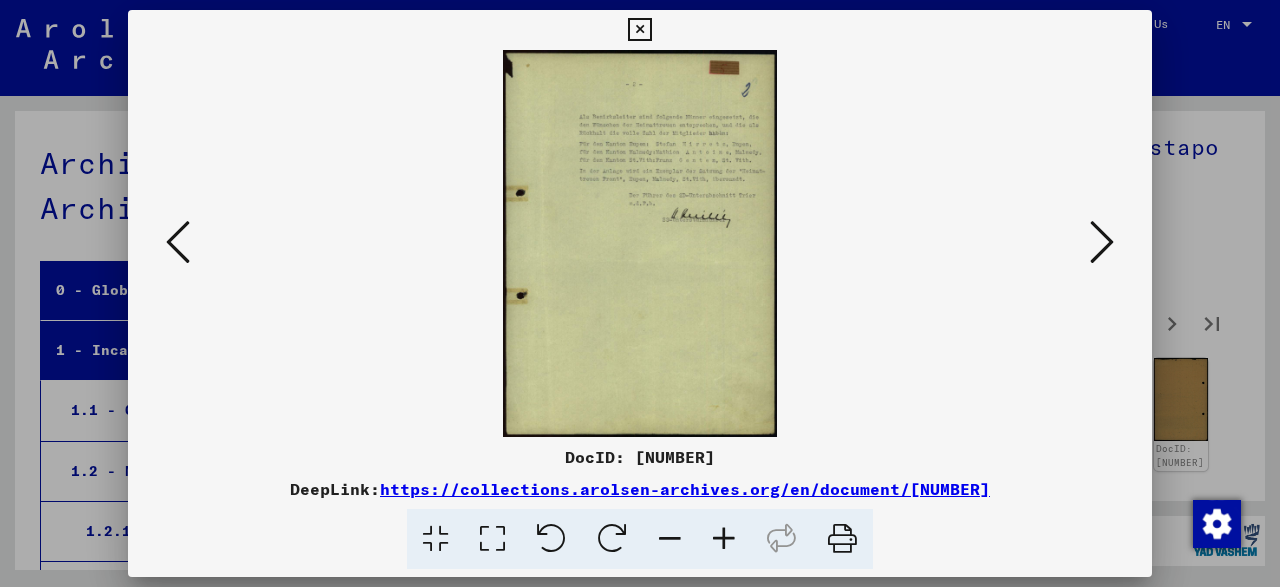 click at bounding box center [1102, 242] 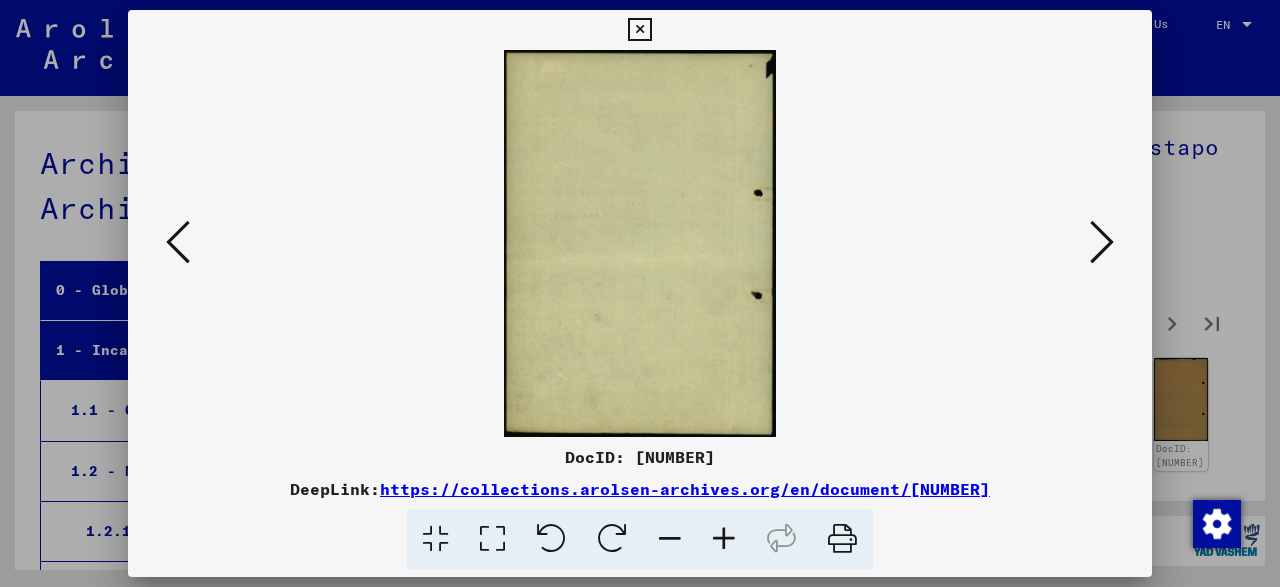 click at bounding box center [1102, 242] 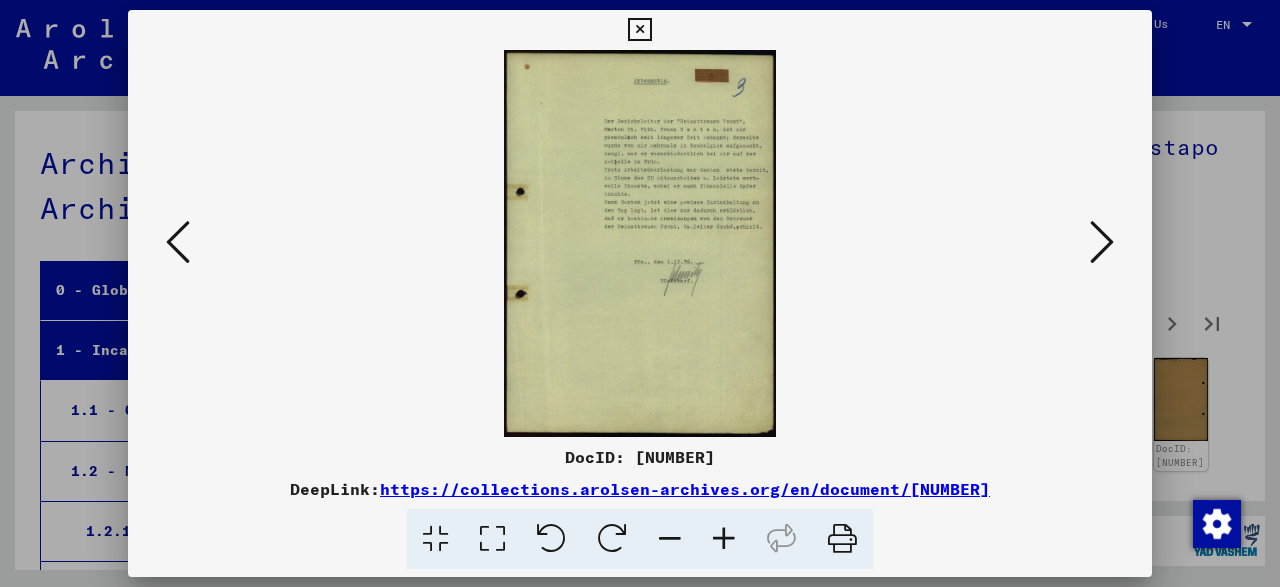 click at bounding box center [1102, 242] 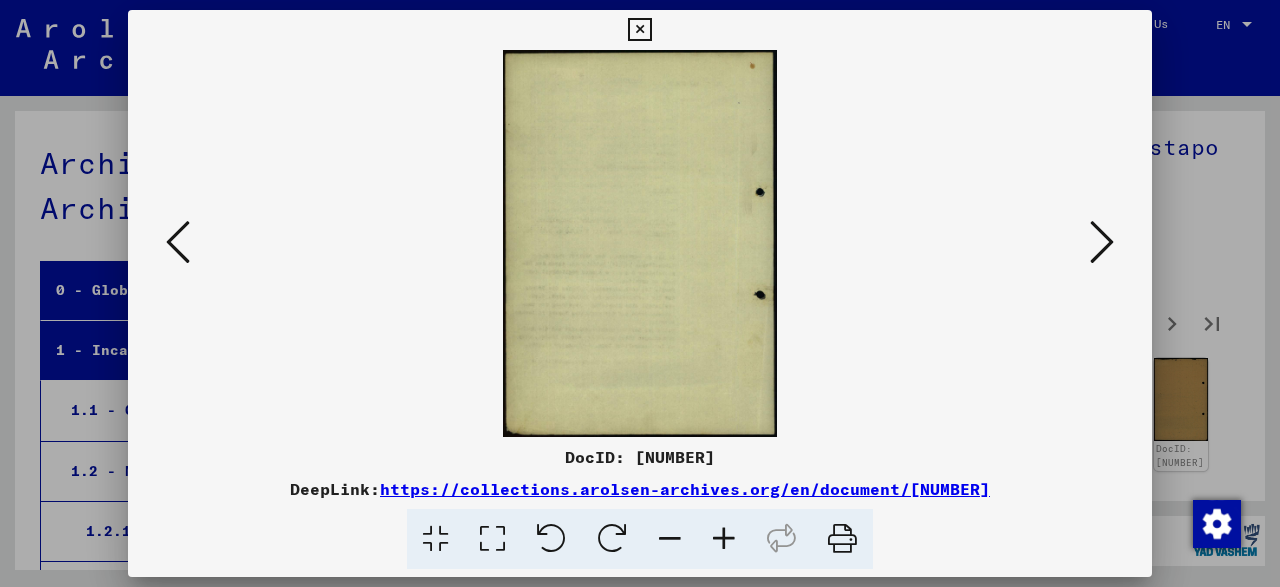 click at bounding box center [1102, 242] 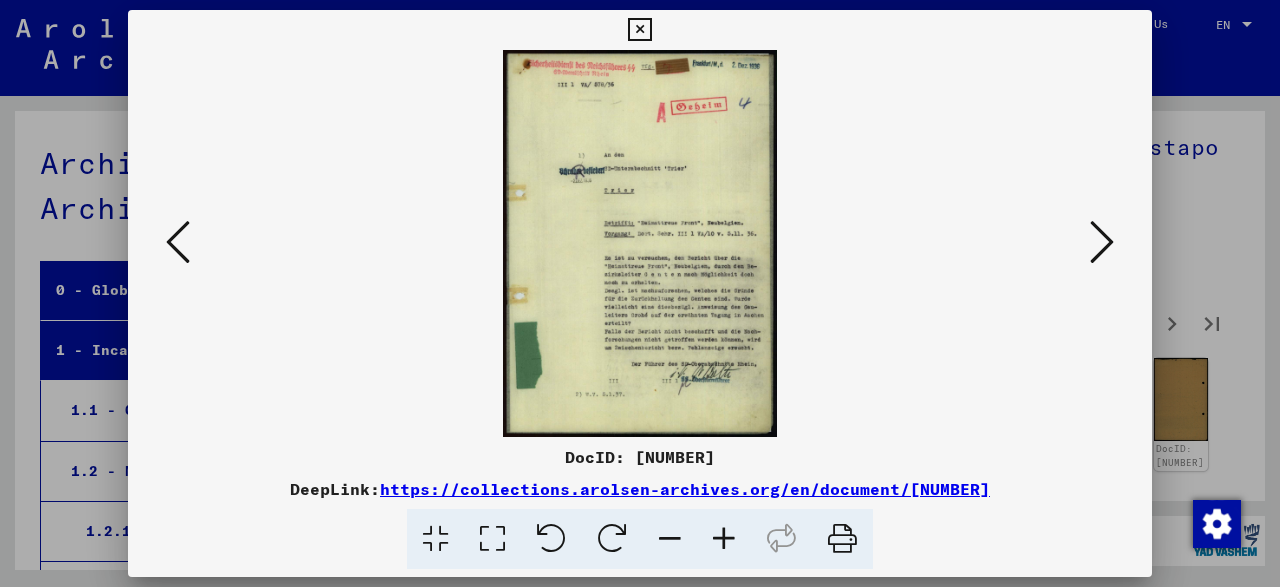 click at bounding box center (1102, 242) 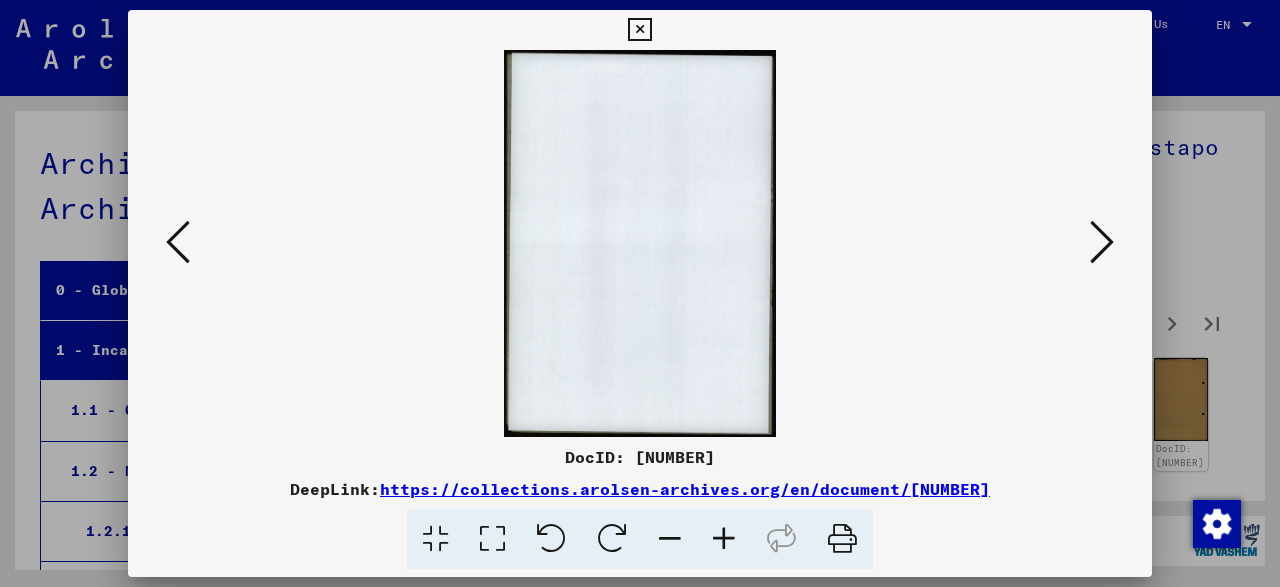 click at bounding box center (1102, 242) 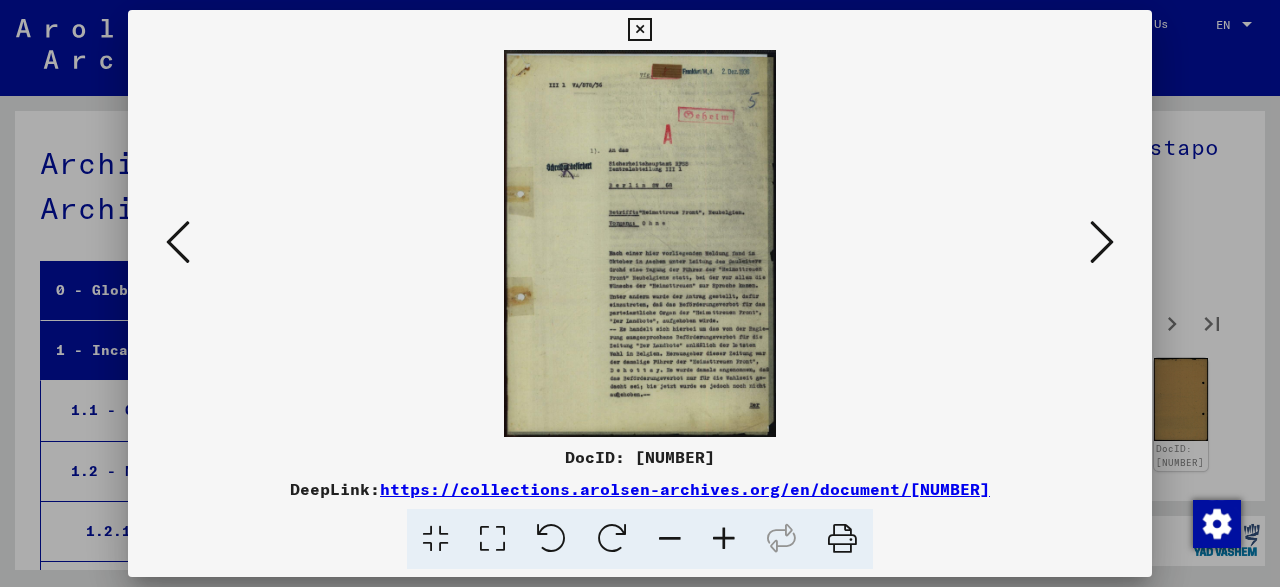 click at bounding box center (1102, 242) 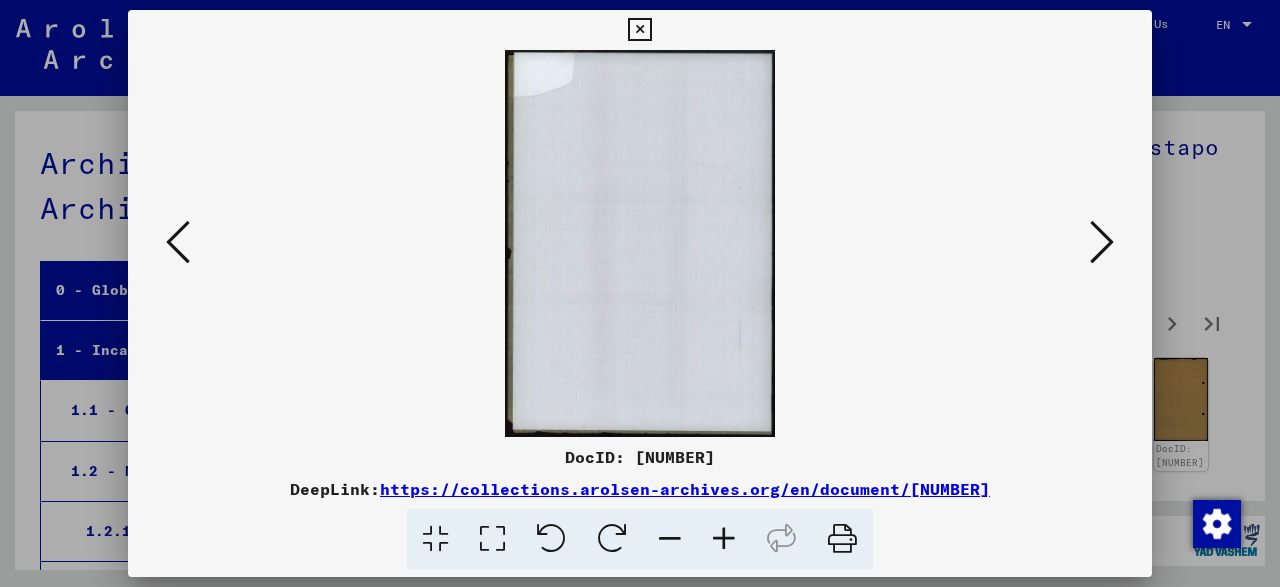 click at bounding box center (1102, 242) 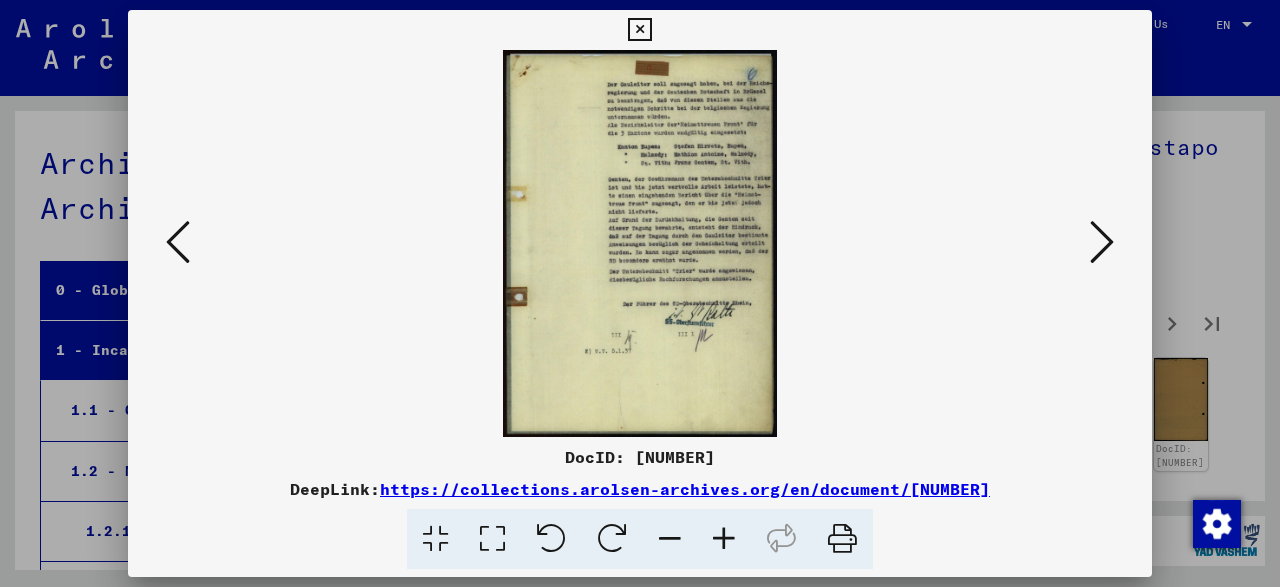 click at bounding box center (1102, 242) 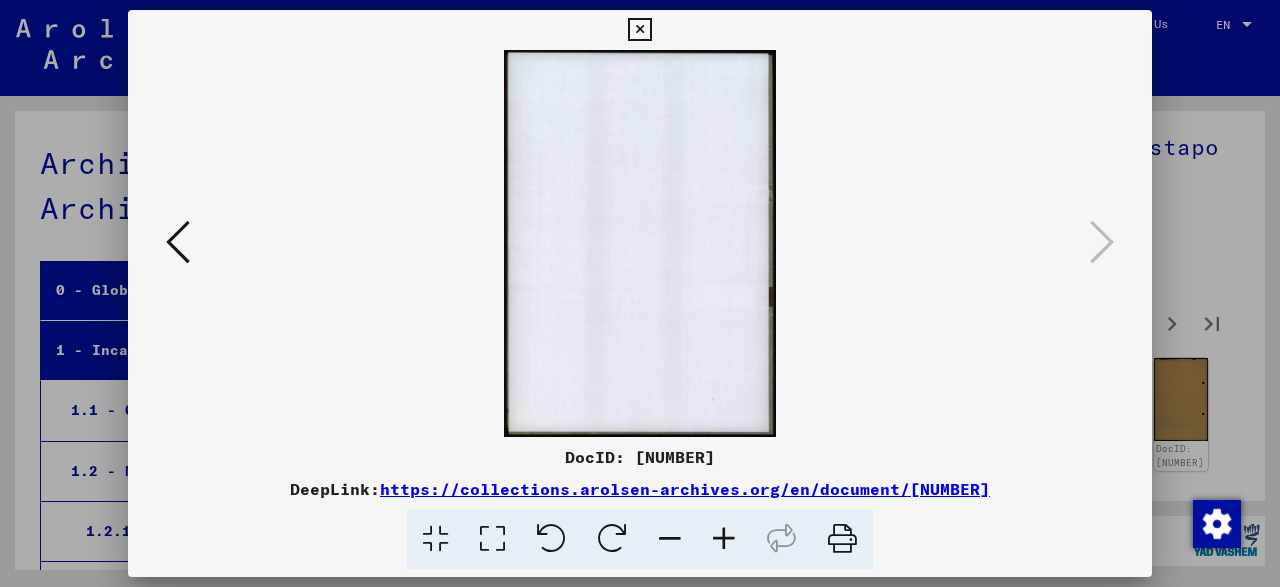 click at bounding box center (178, 243) 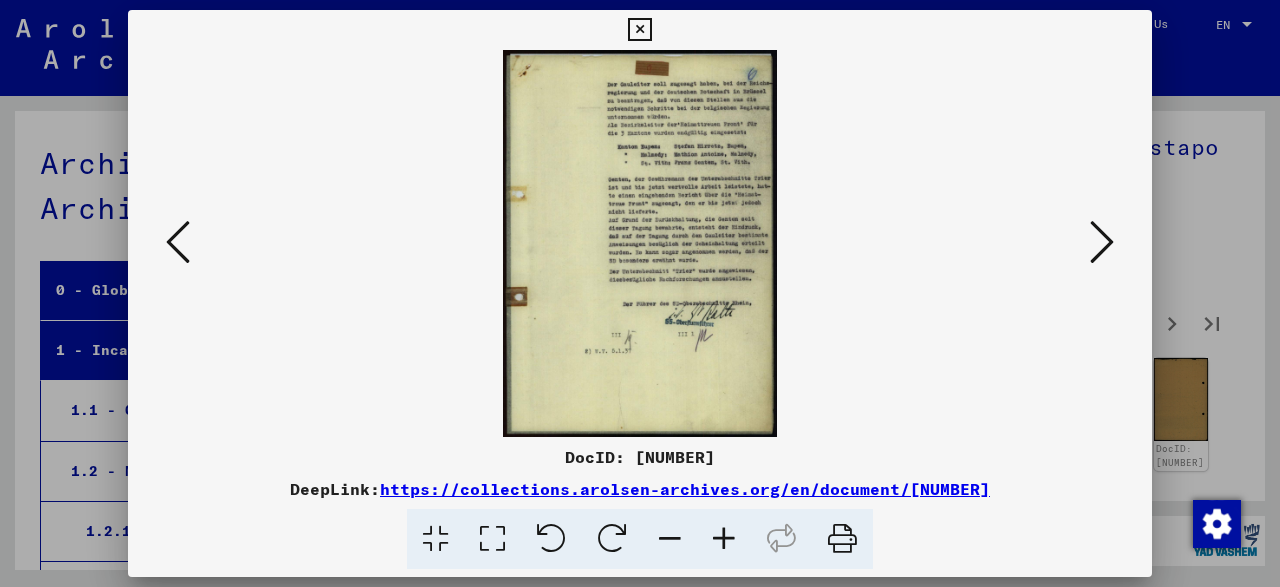 click at bounding box center [178, 242] 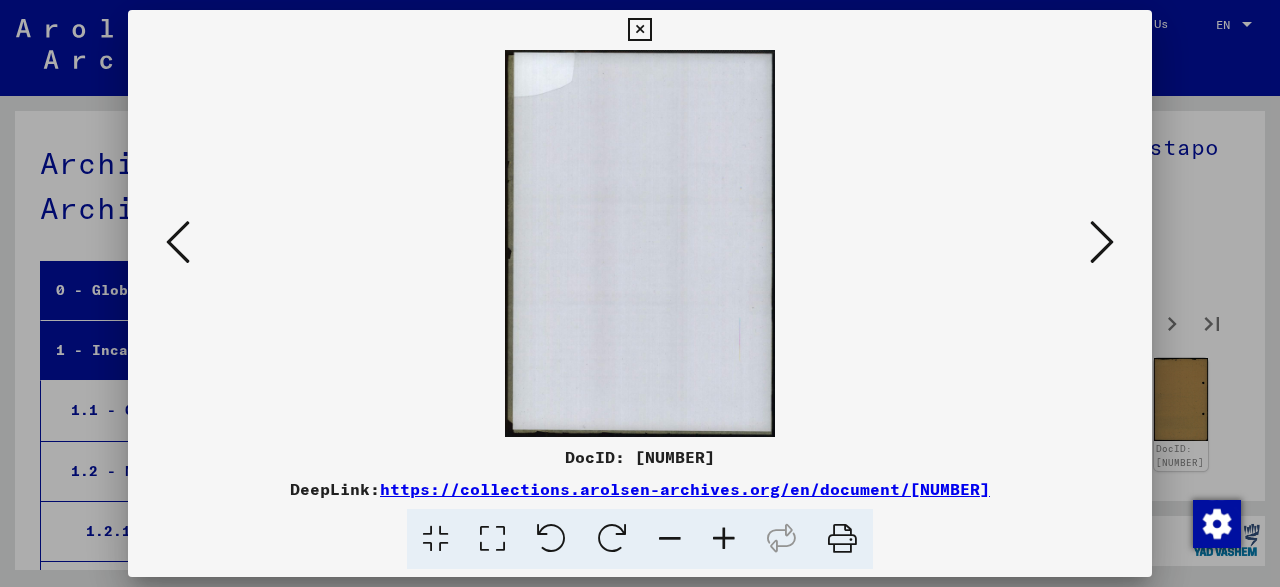 click at bounding box center [178, 242] 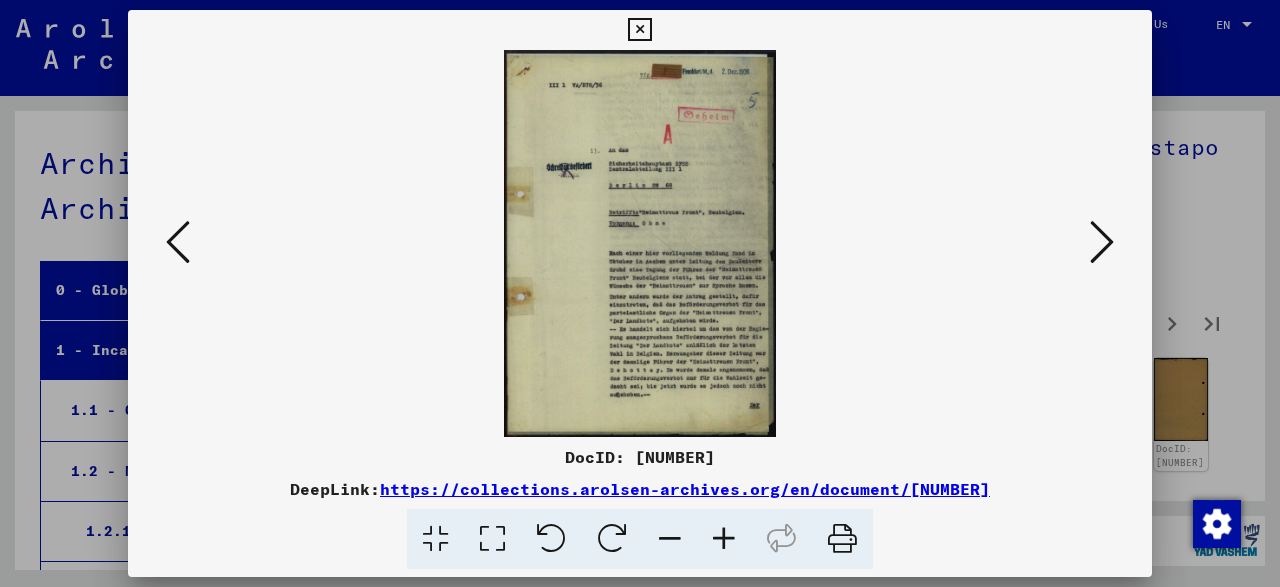 click at bounding box center [1102, 242] 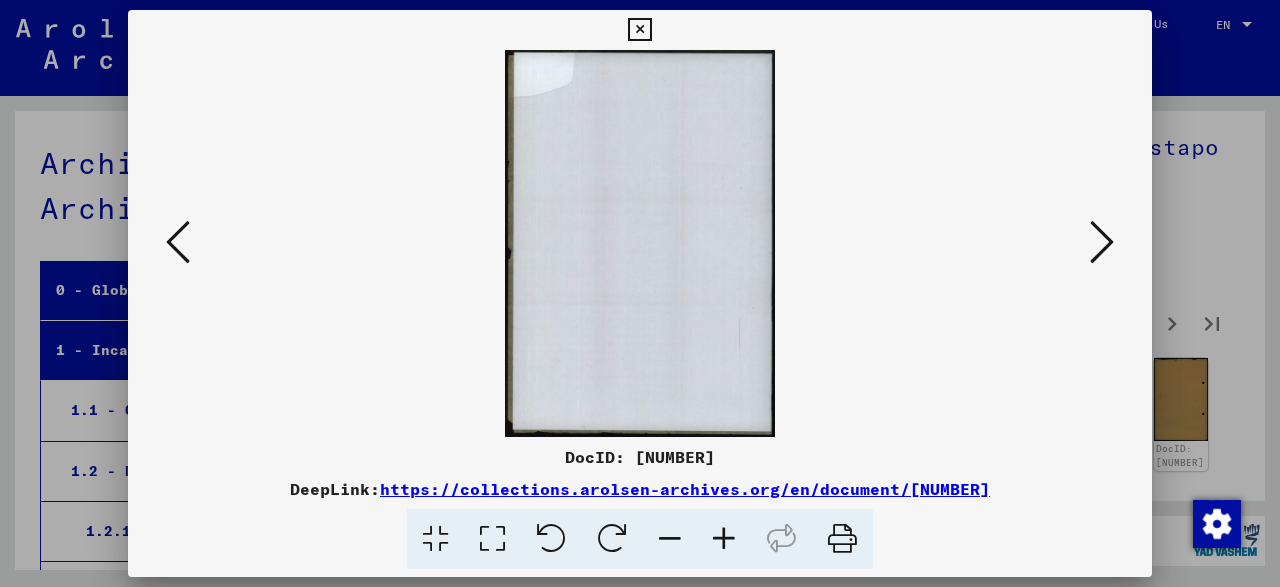 click at bounding box center [1102, 242] 